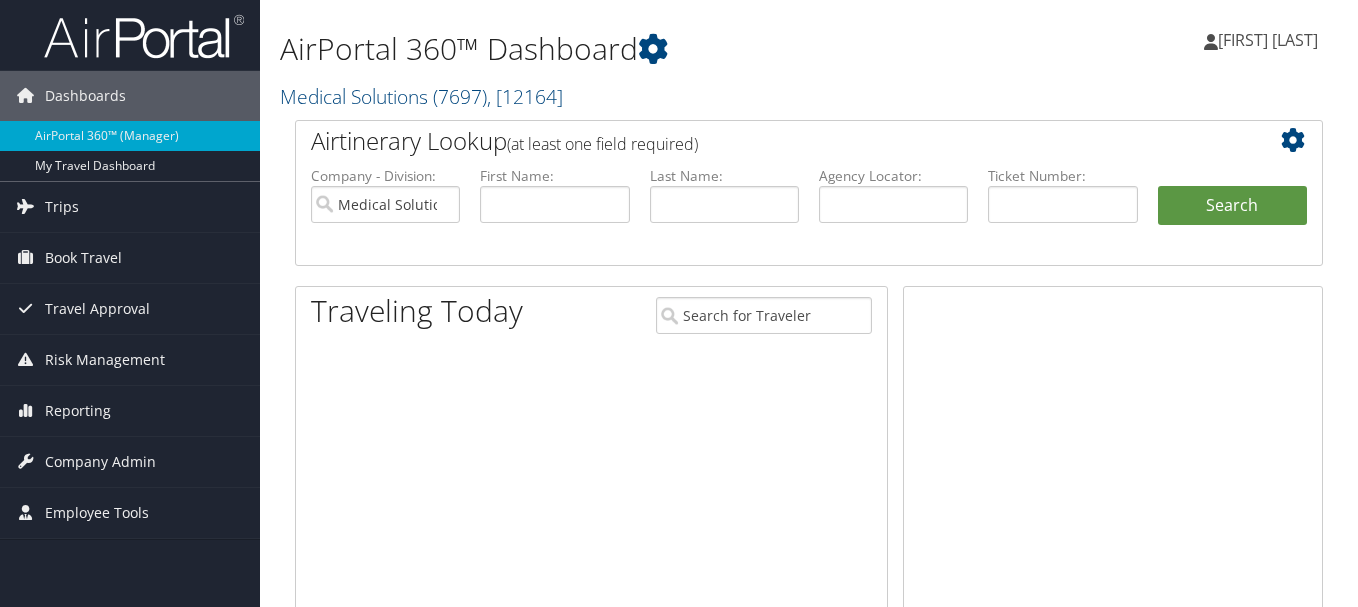 scroll, scrollTop: 0, scrollLeft: 0, axis: both 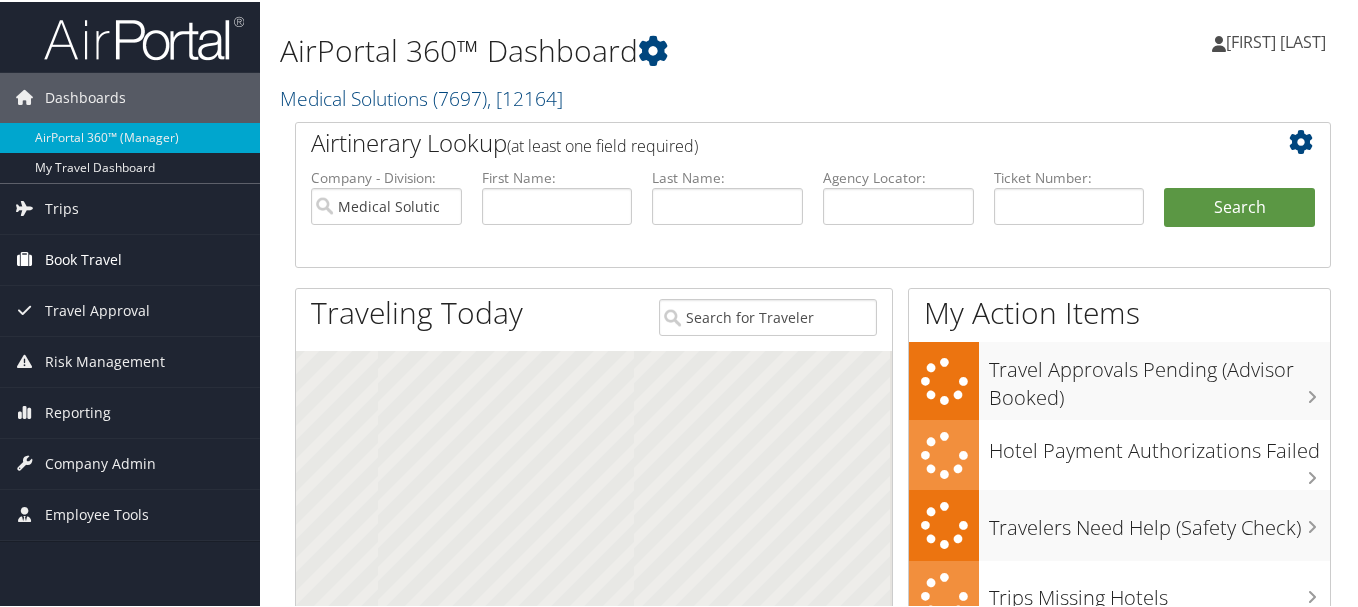 click on "Book Travel" at bounding box center [83, 258] 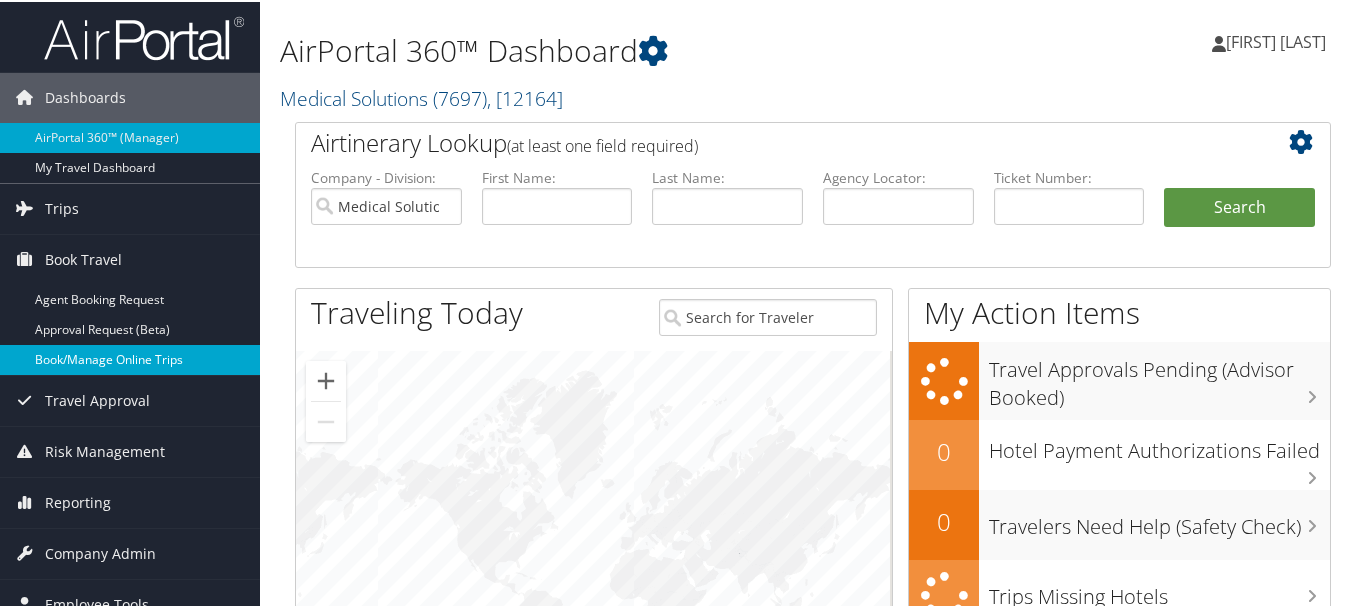 click on "Book/Manage Online Trips" at bounding box center [130, 358] 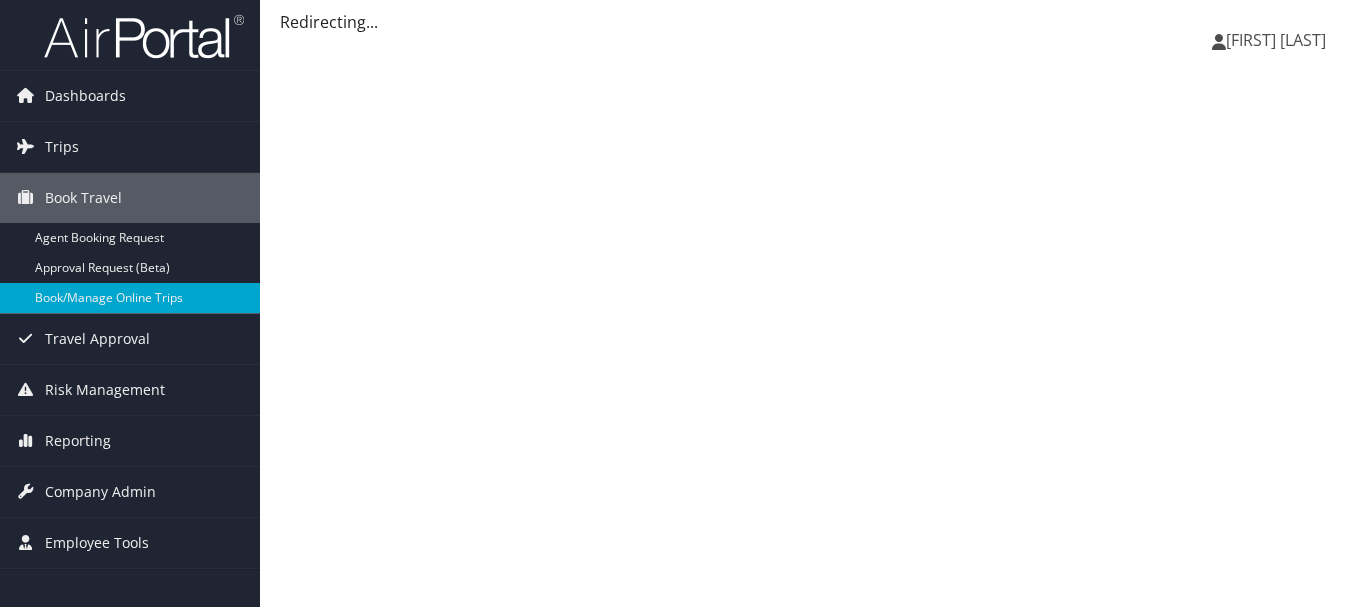 scroll, scrollTop: 0, scrollLeft: 0, axis: both 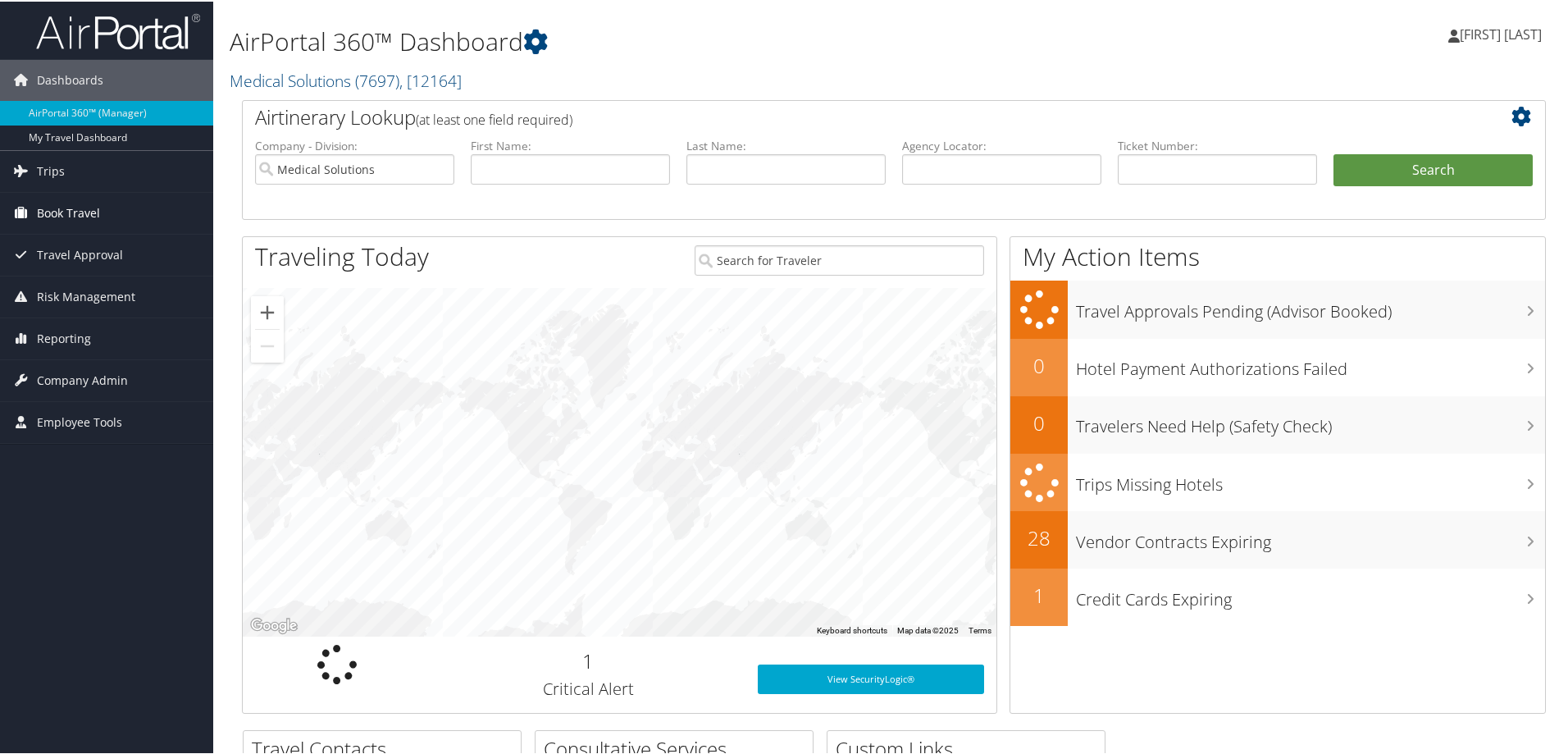 click on "Book Travel" at bounding box center [68, 212] 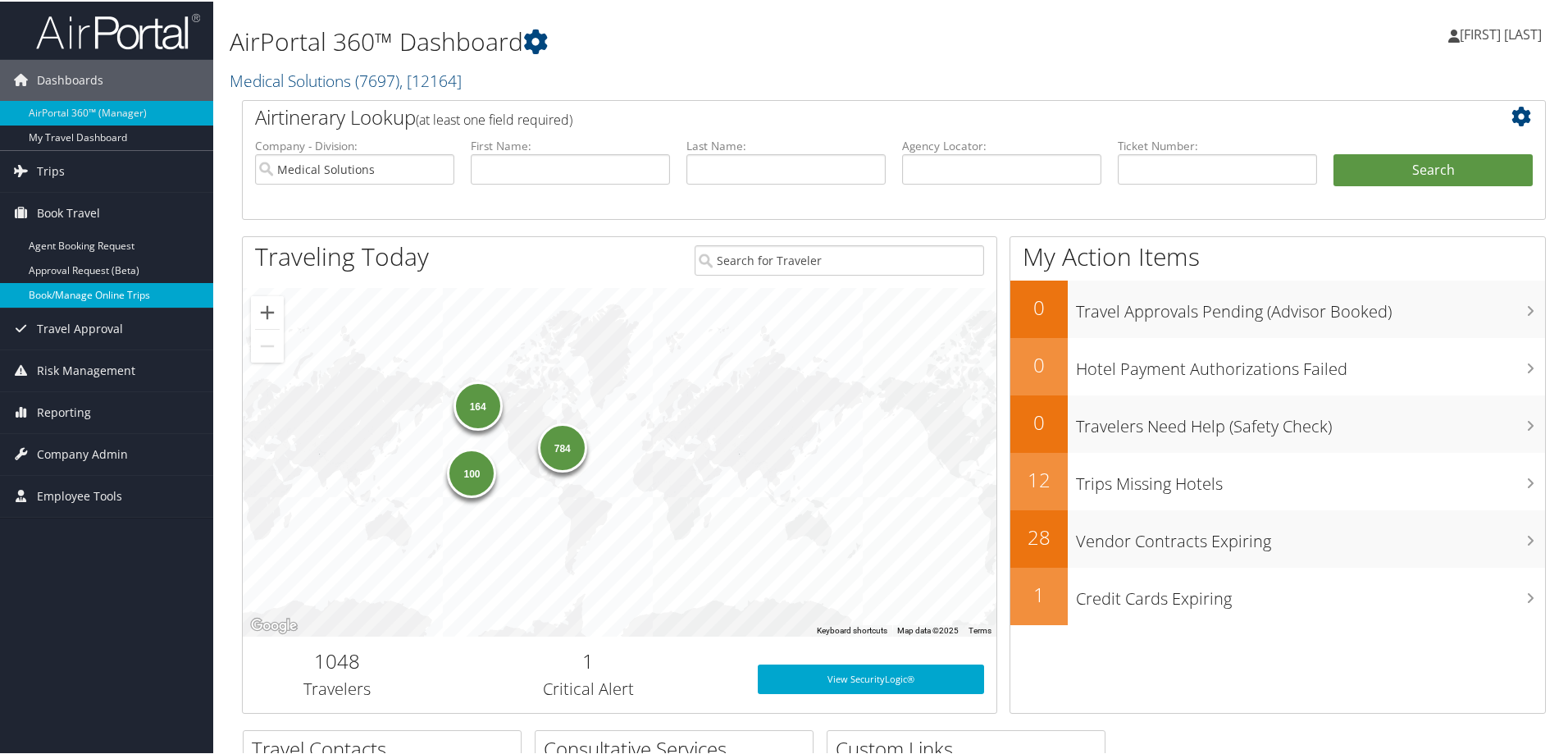 click on "Book/Manage Online Trips" at bounding box center [107, 294] 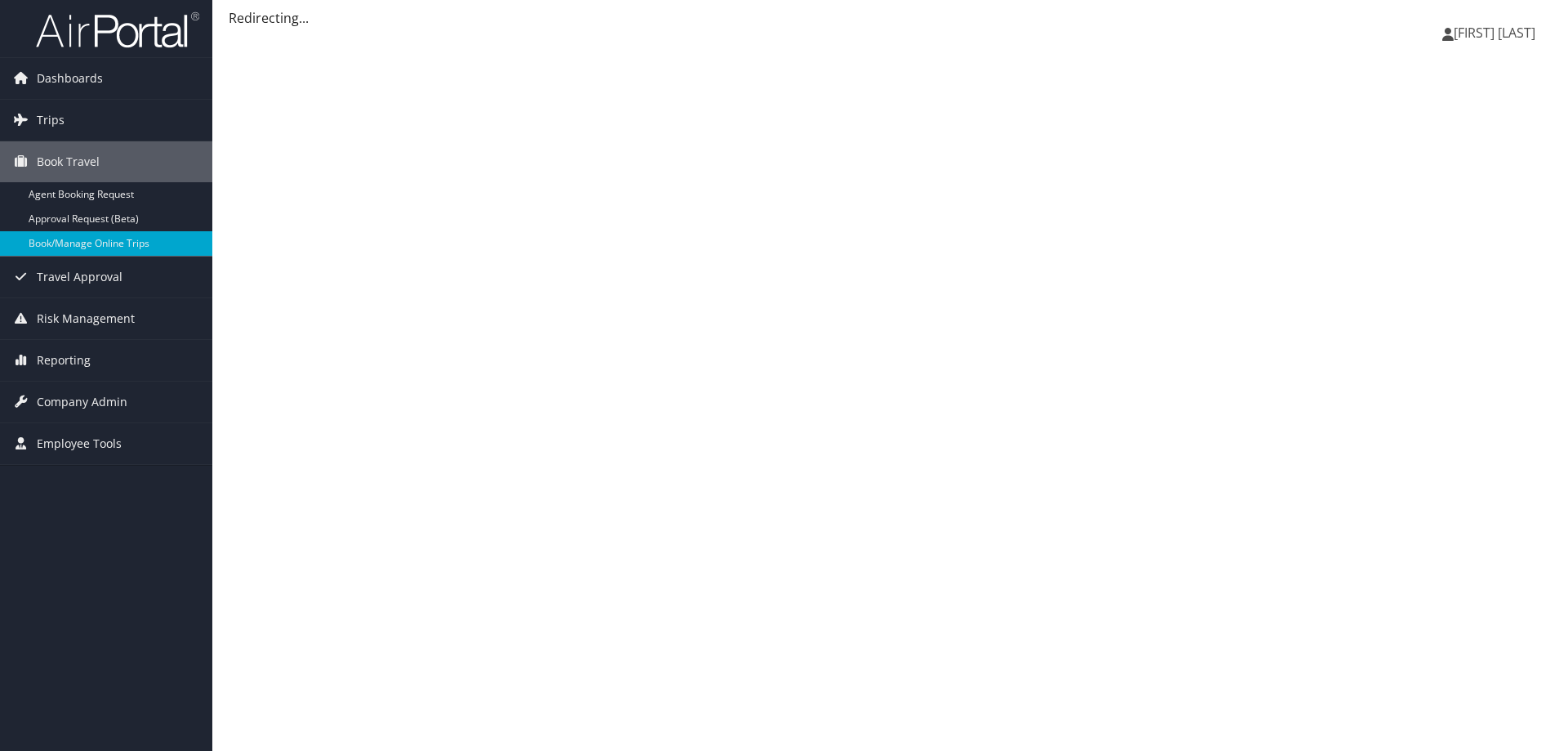 scroll, scrollTop: 0, scrollLeft: 0, axis: both 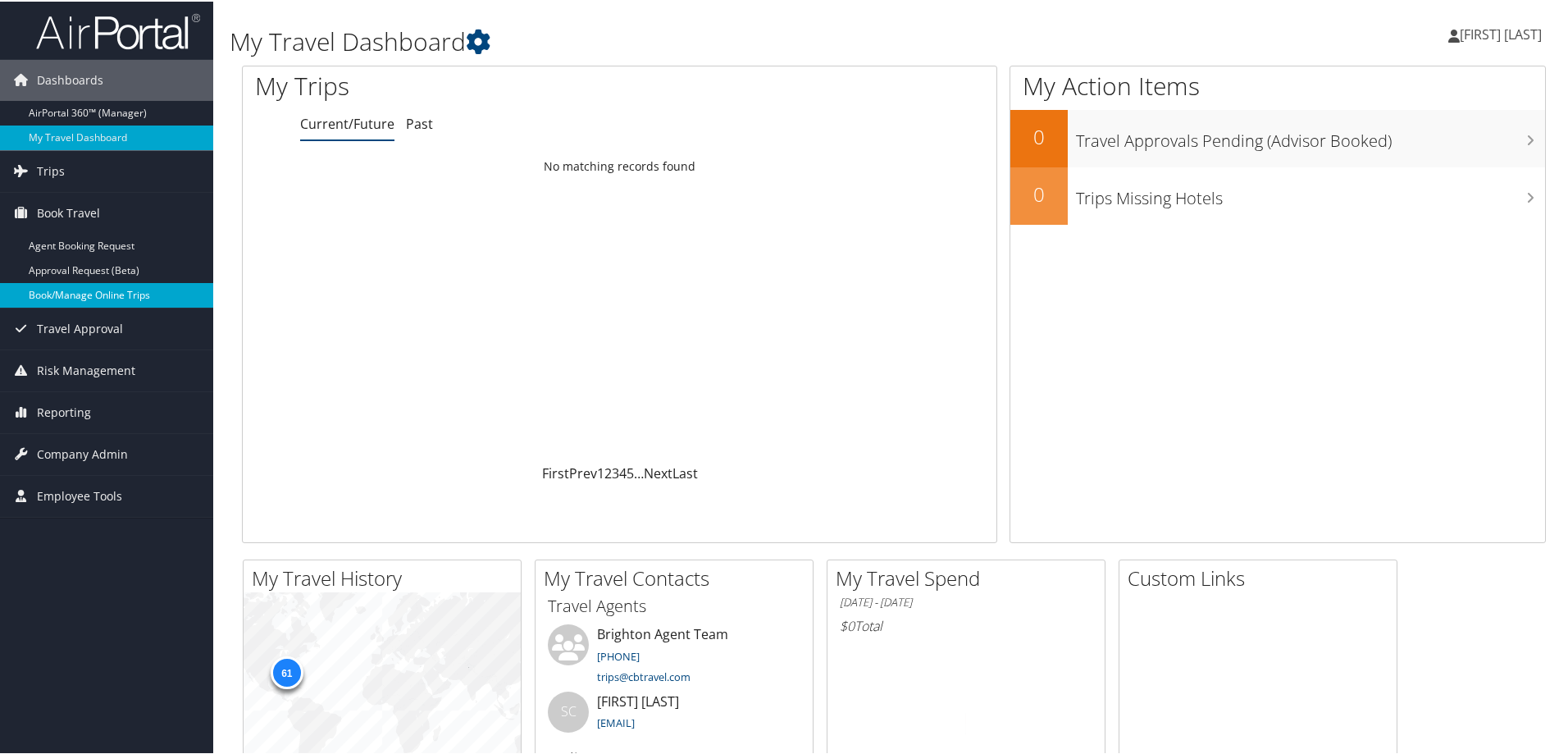 click on "Book/Manage Online Trips" at bounding box center [107, 294] 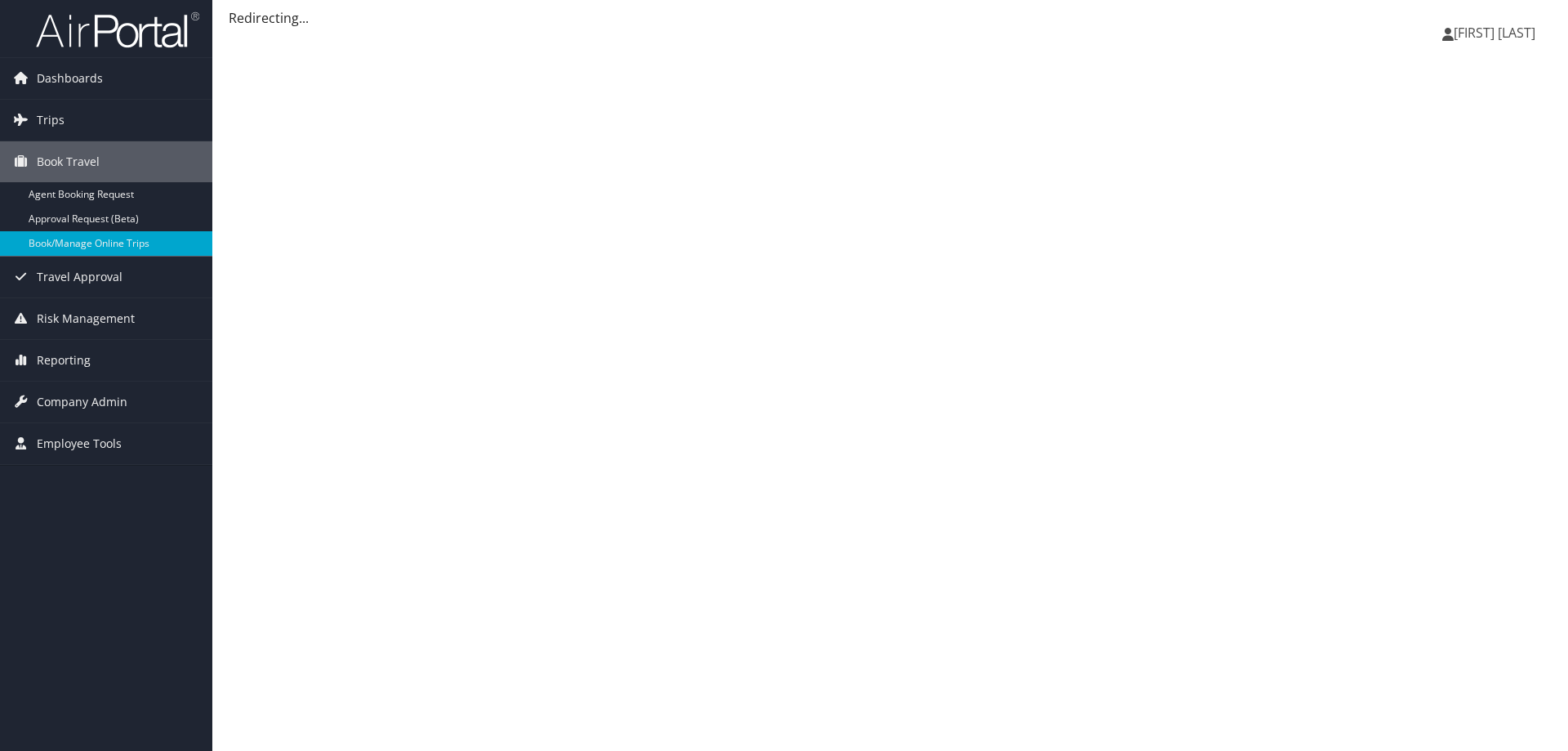 scroll, scrollTop: 0, scrollLeft: 0, axis: both 